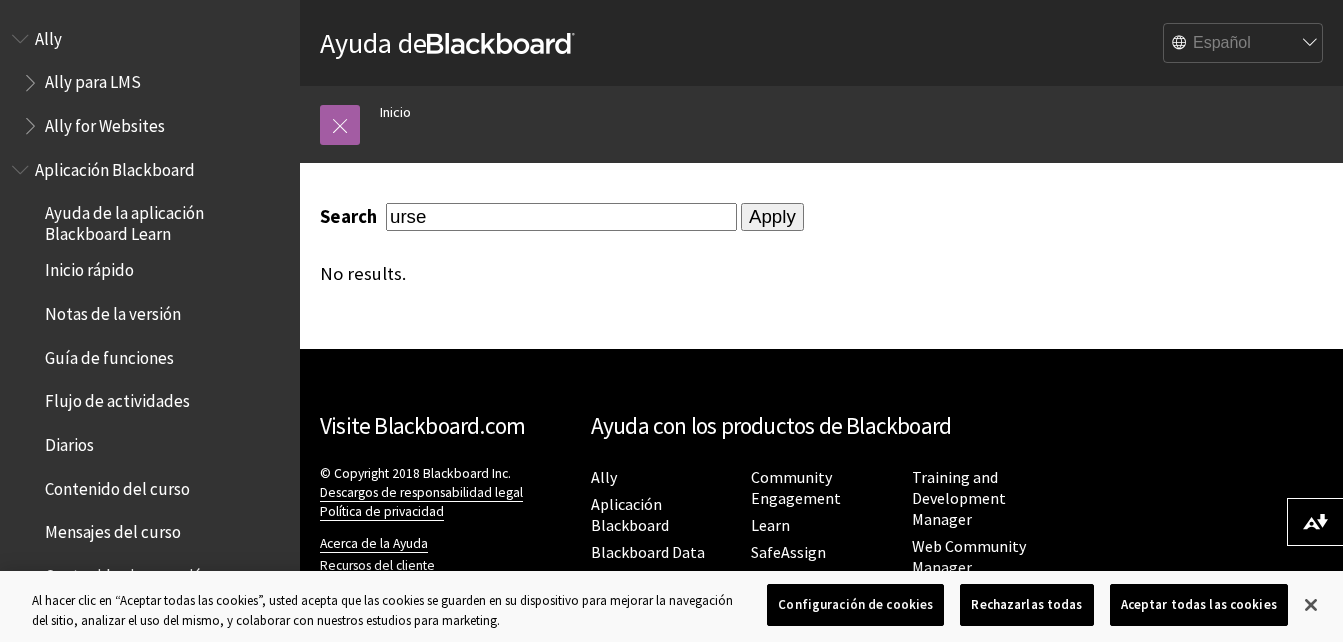 scroll, scrollTop: 0, scrollLeft: 0, axis: both 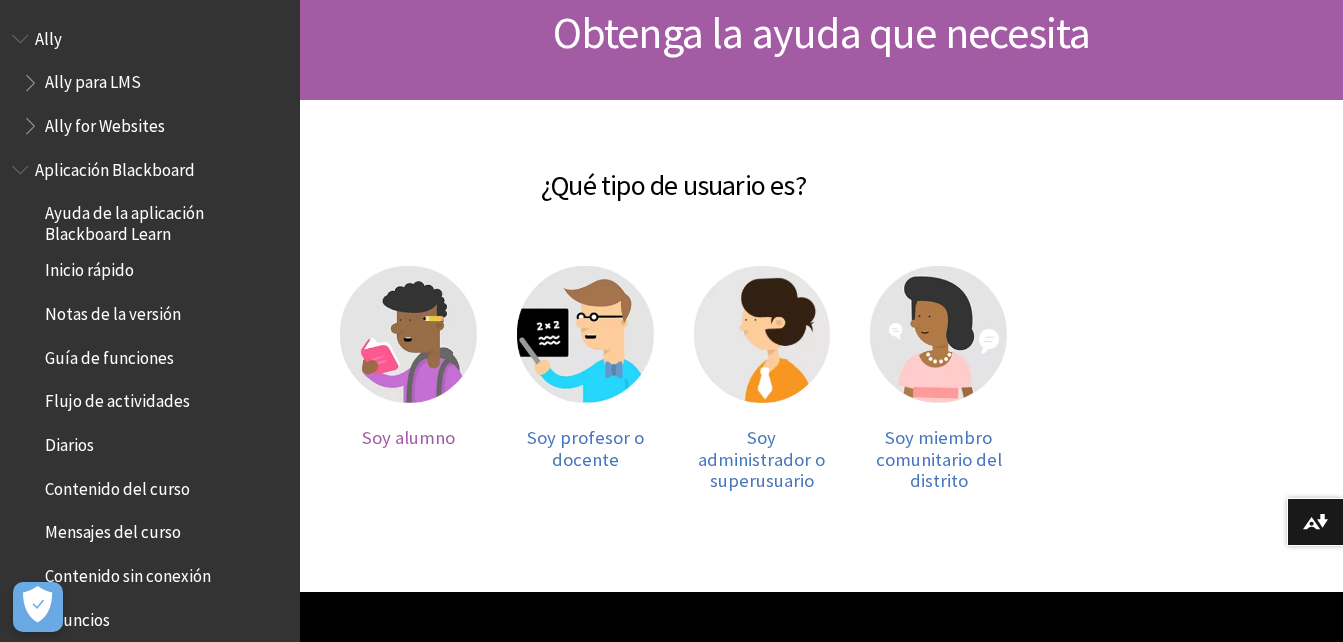 click on "Soy alumno" at bounding box center [408, 437] 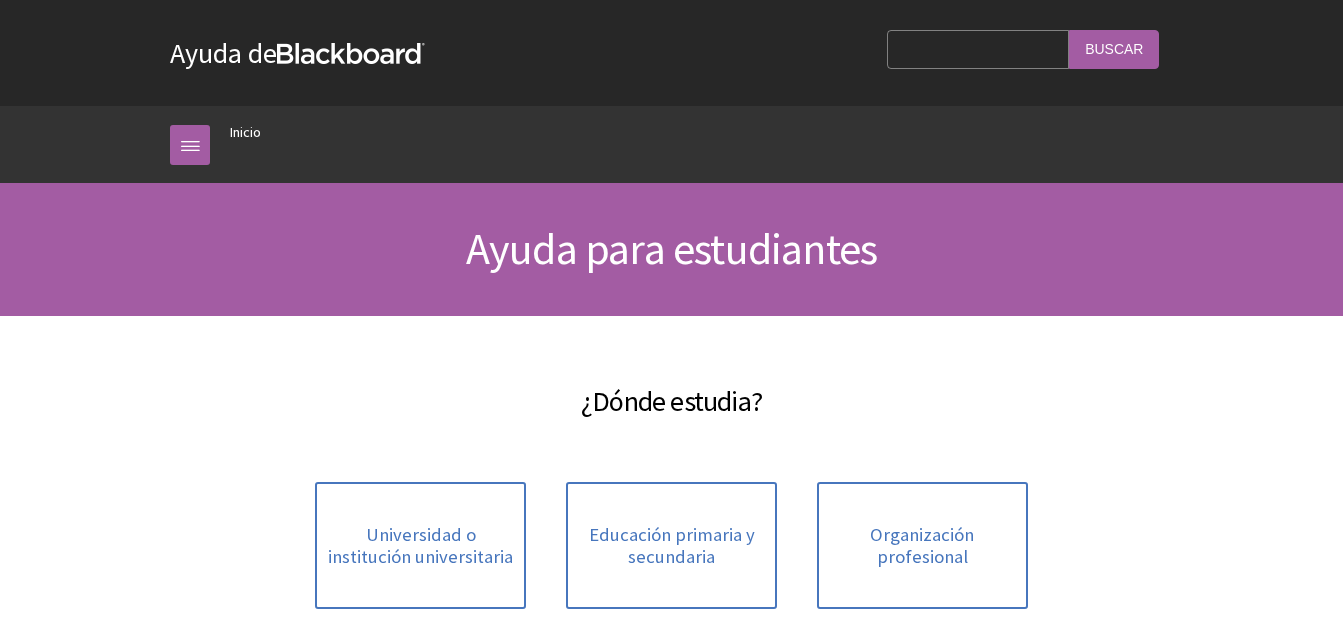 scroll, scrollTop: 0, scrollLeft: 0, axis: both 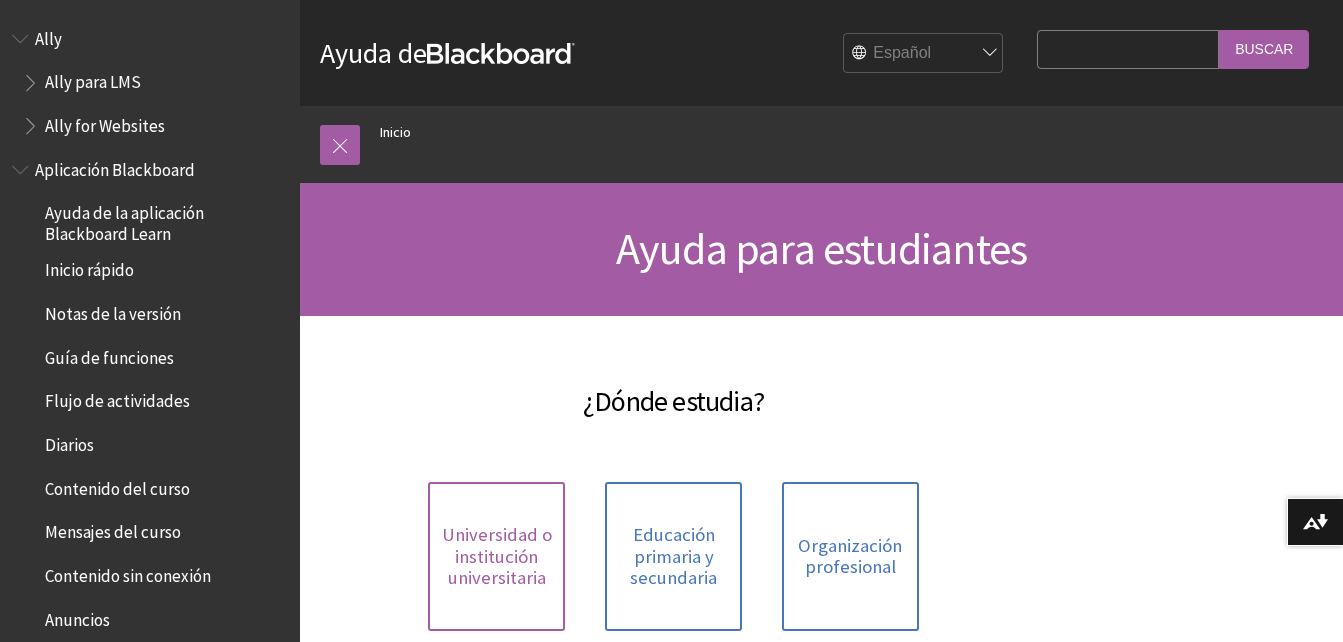 click on "Universidad o institución universitaria" at bounding box center [496, 556] 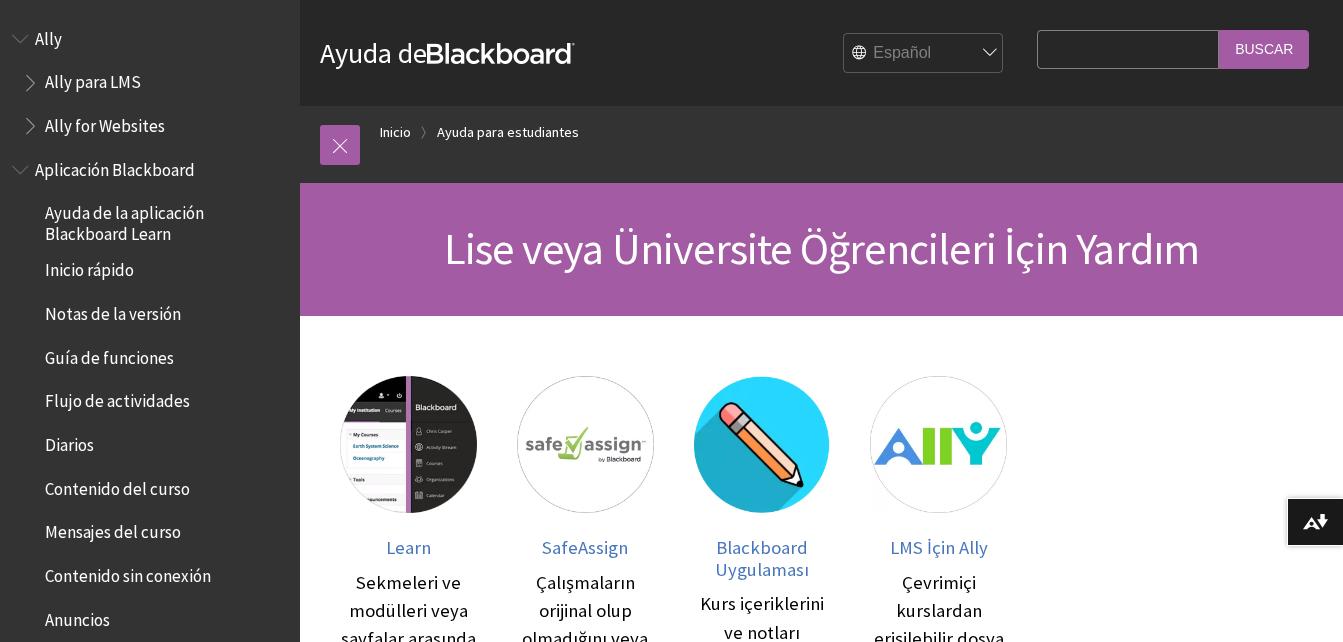 scroll, scrollTop: 0, scrollLeft: 0, axis: both 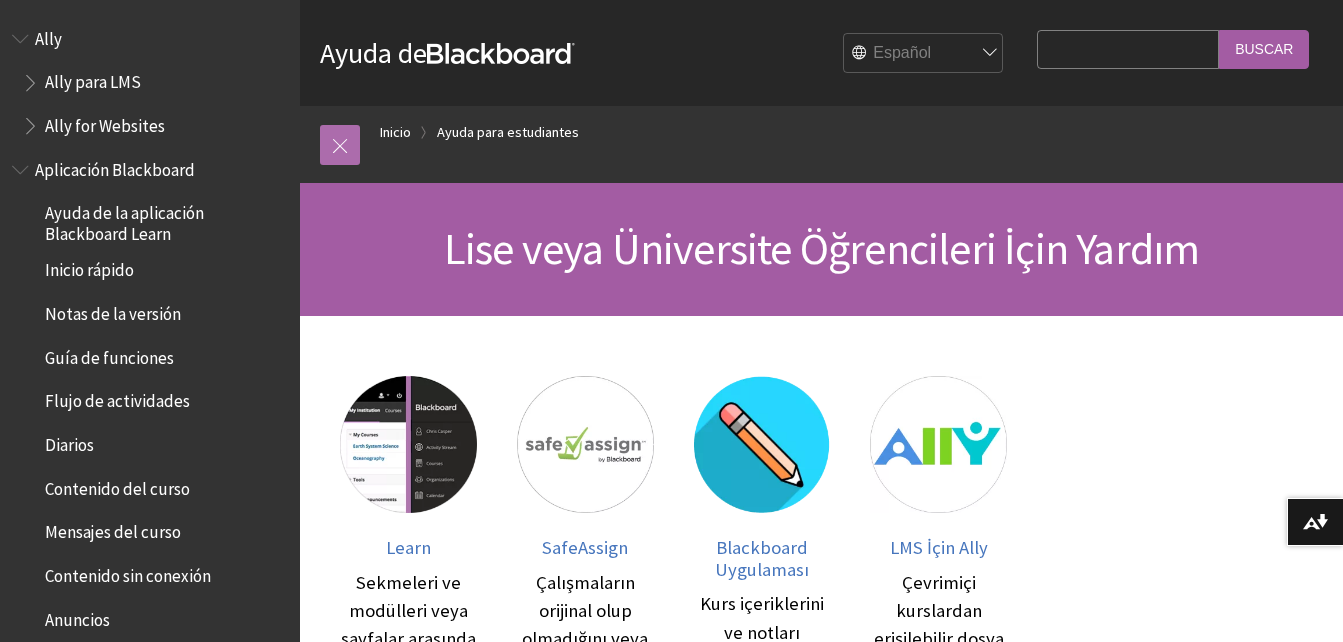 click at bounding box center (340, 145) 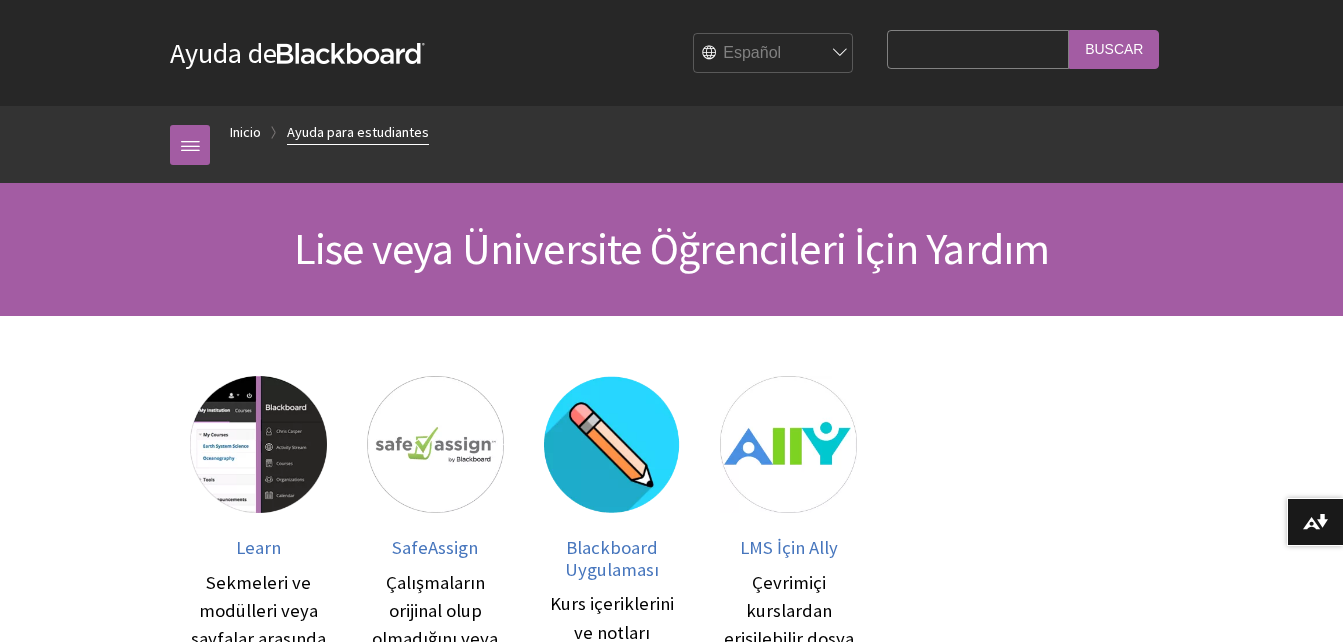 click on "Ayuda para estudiantes" at bounding box center [358, 132] 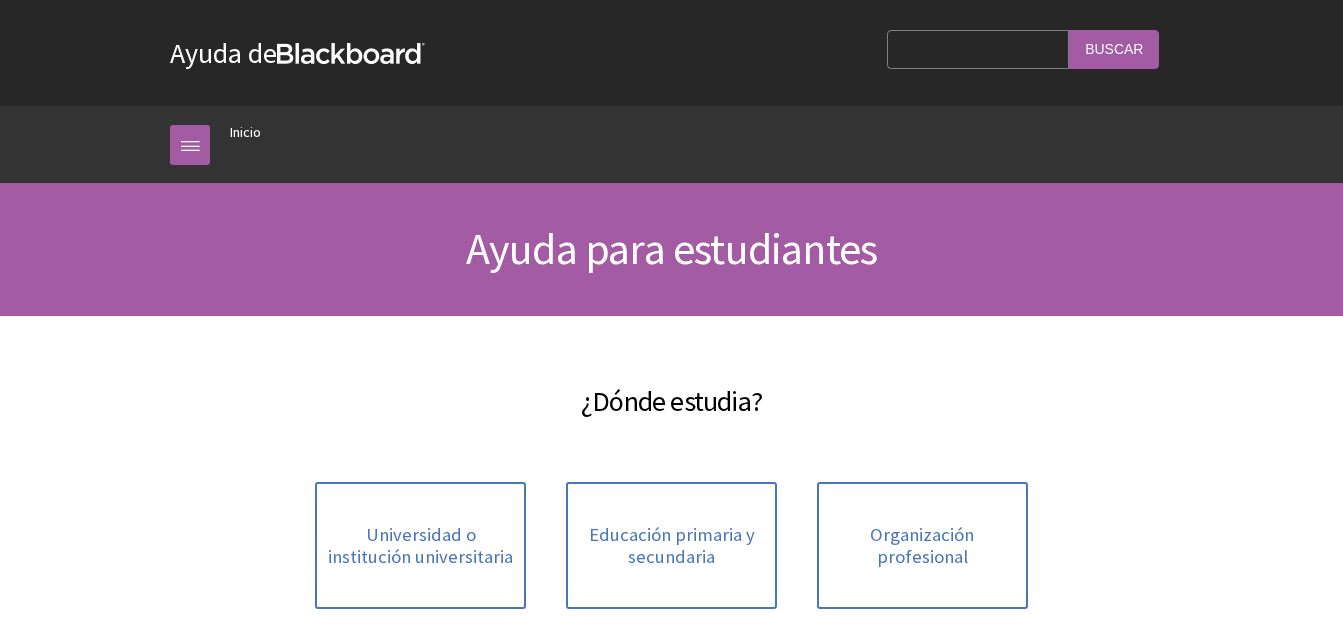 scroll, scrollTop: 0, scrollLeft: 0, axis: both 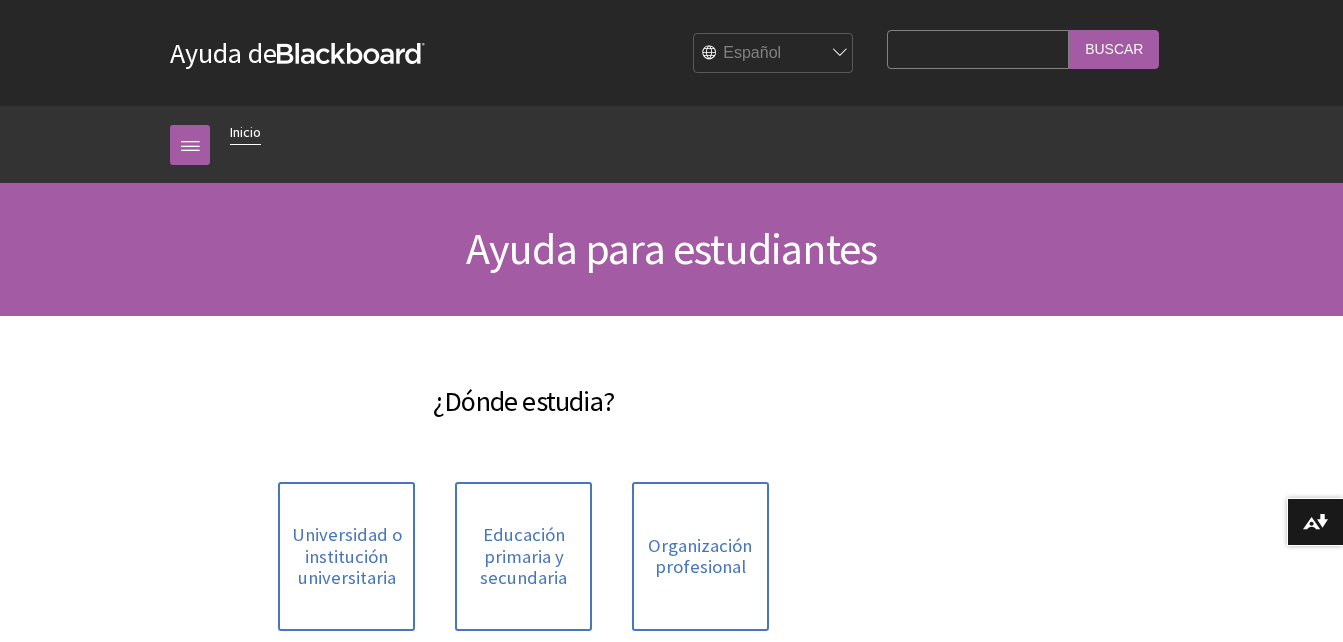 click on "Inicio" at bounding box center (245, 132) 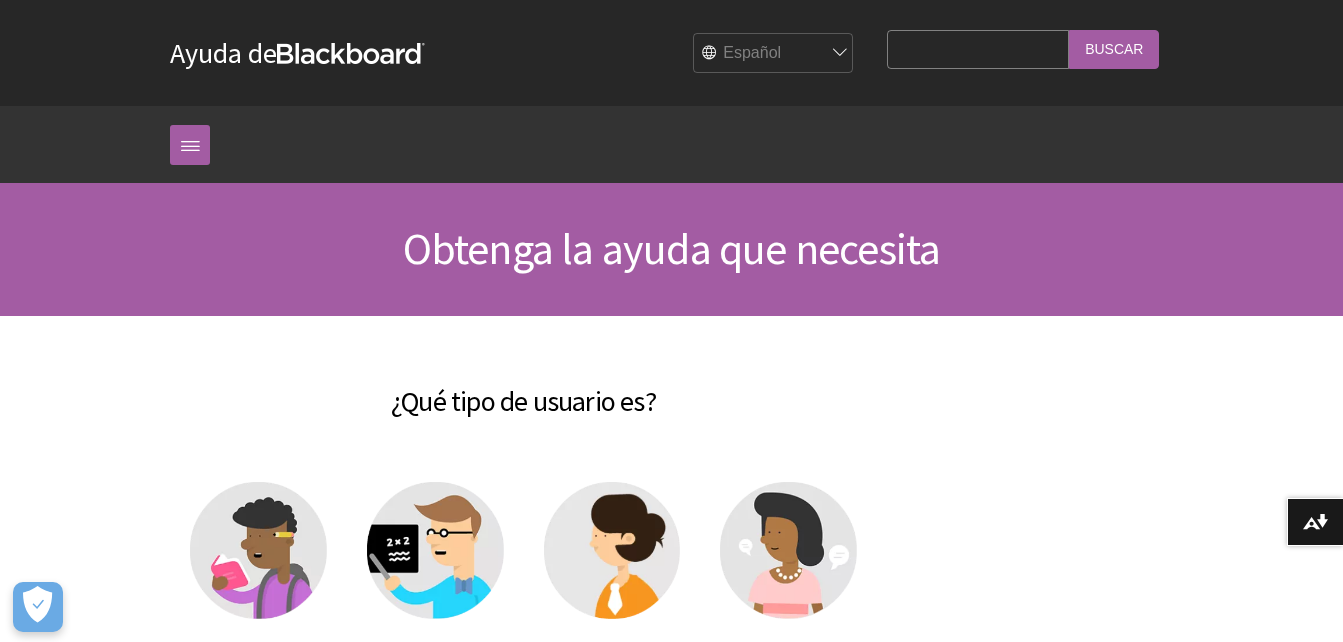 scroll, scrollTop: 0, scrollLeft: 0, axis: both 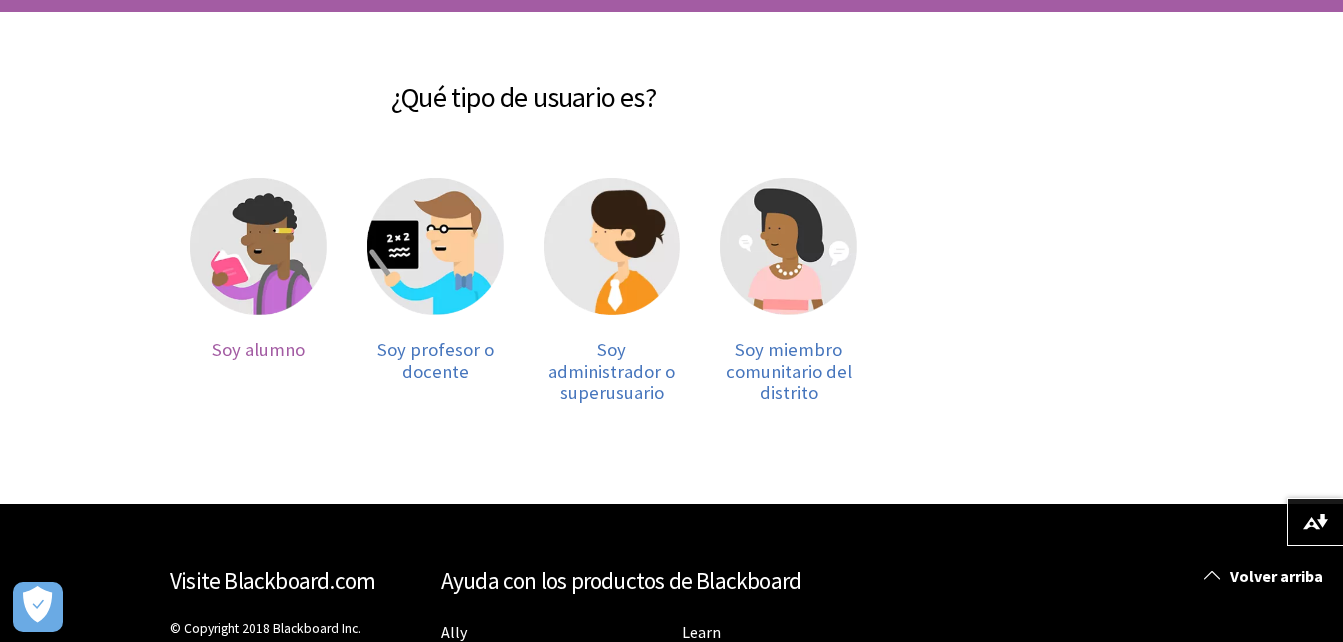 click at bounding box center [258, 246] 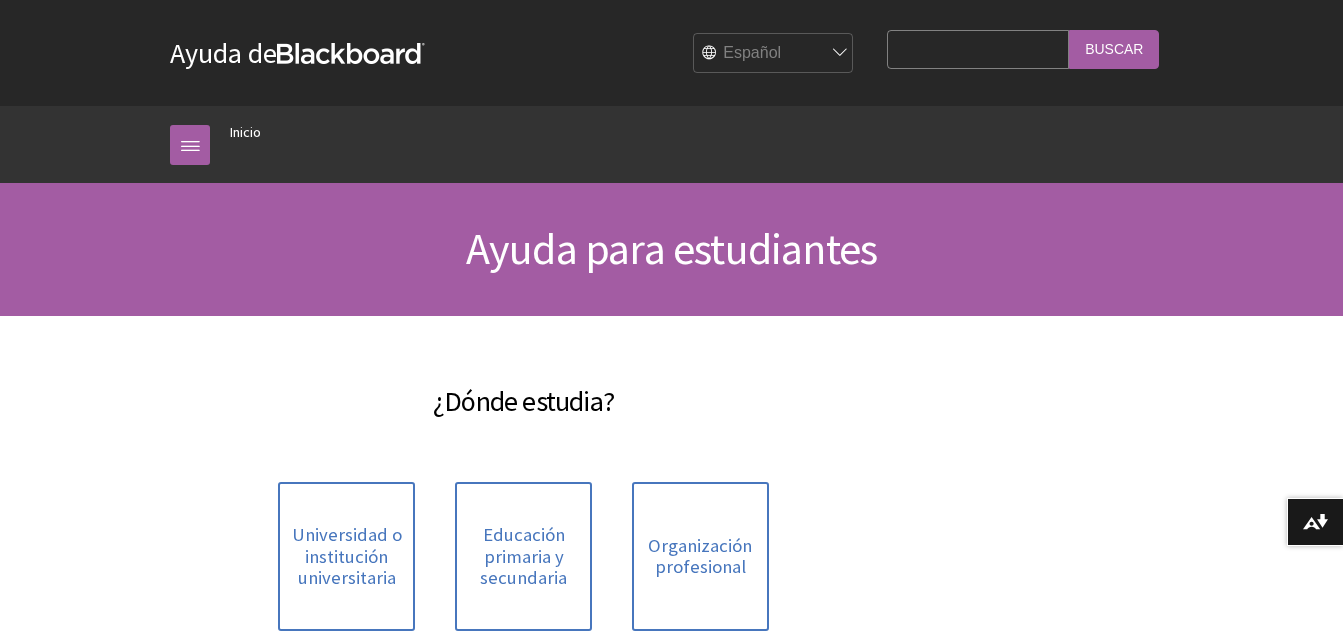 scroll, scrollTop: 0, scrollLeft: 0, axis: both 